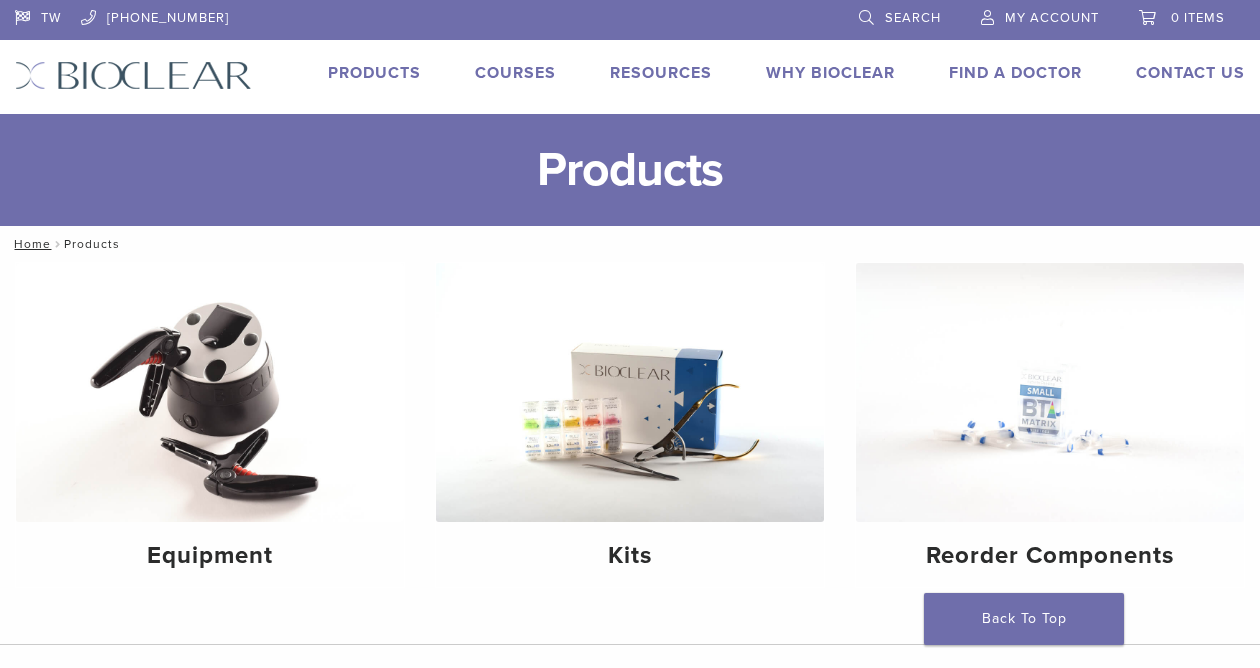 scroll, scrollTop: 0, scrollLeft: 0, axis: both 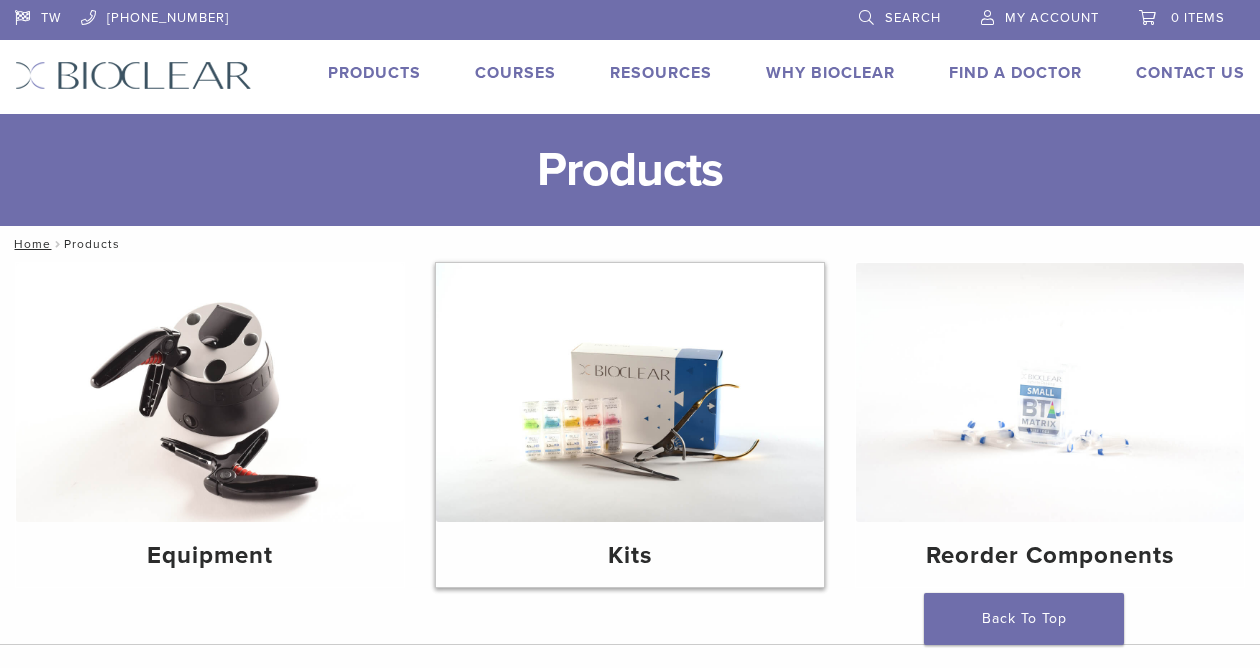 click at bounding box center (630, 392) 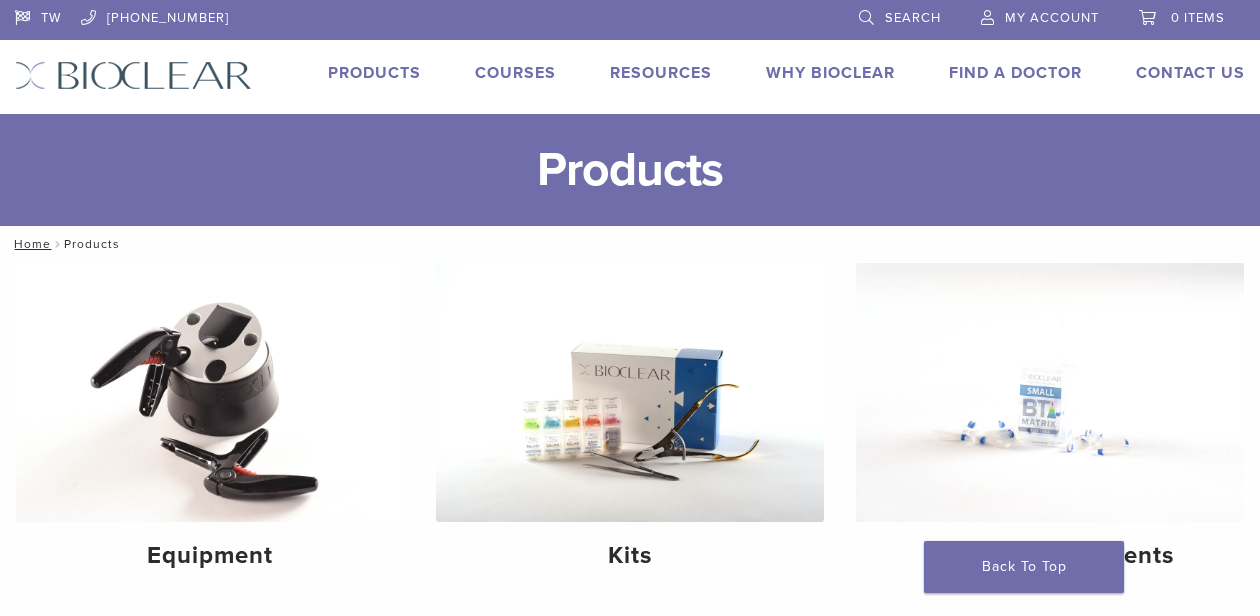 scroll, scrollTop: 0, scrollLeft: 0, axis: both 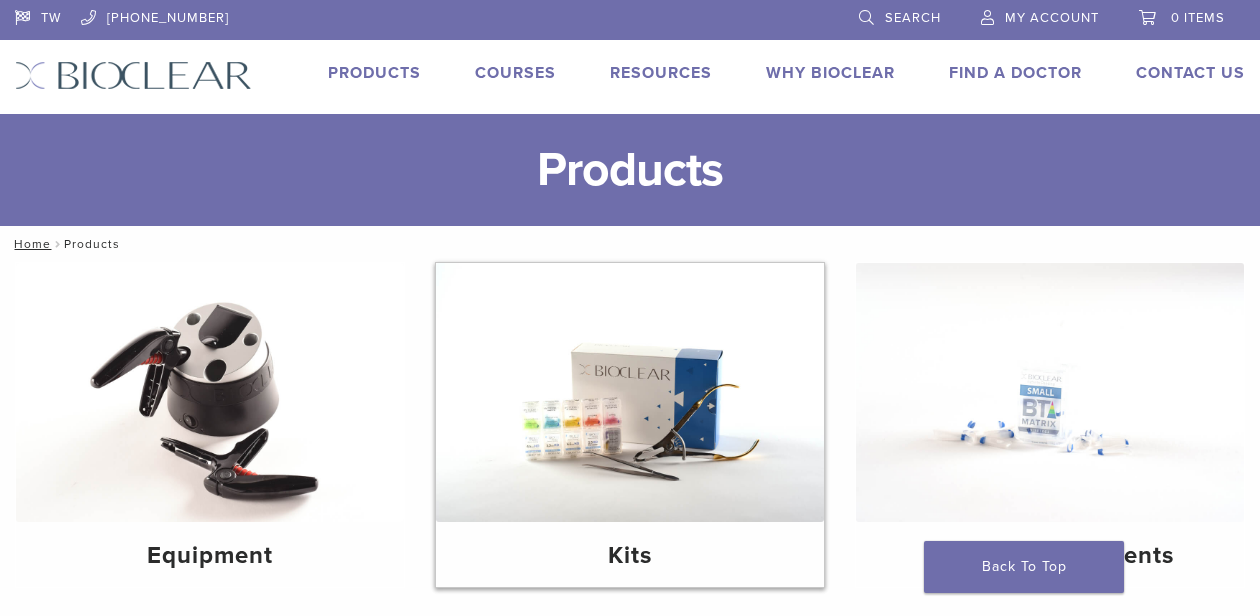 click at bounding box center [630, 392] 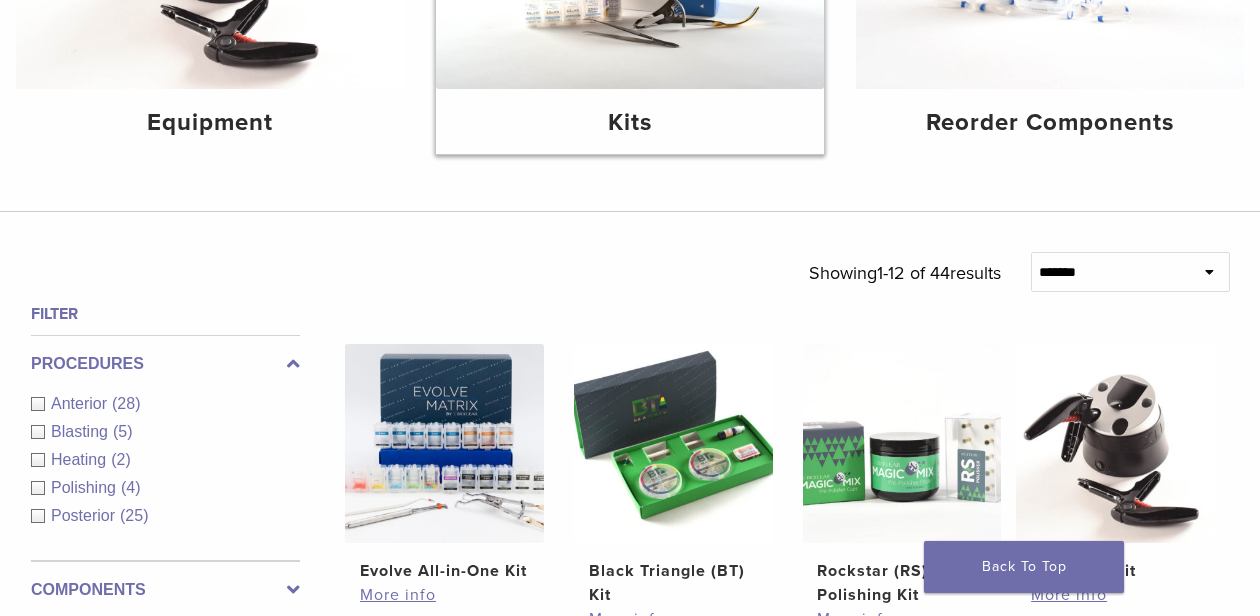 scroll, scrollTop: 761, scrollLeft: 0, axis: vertical 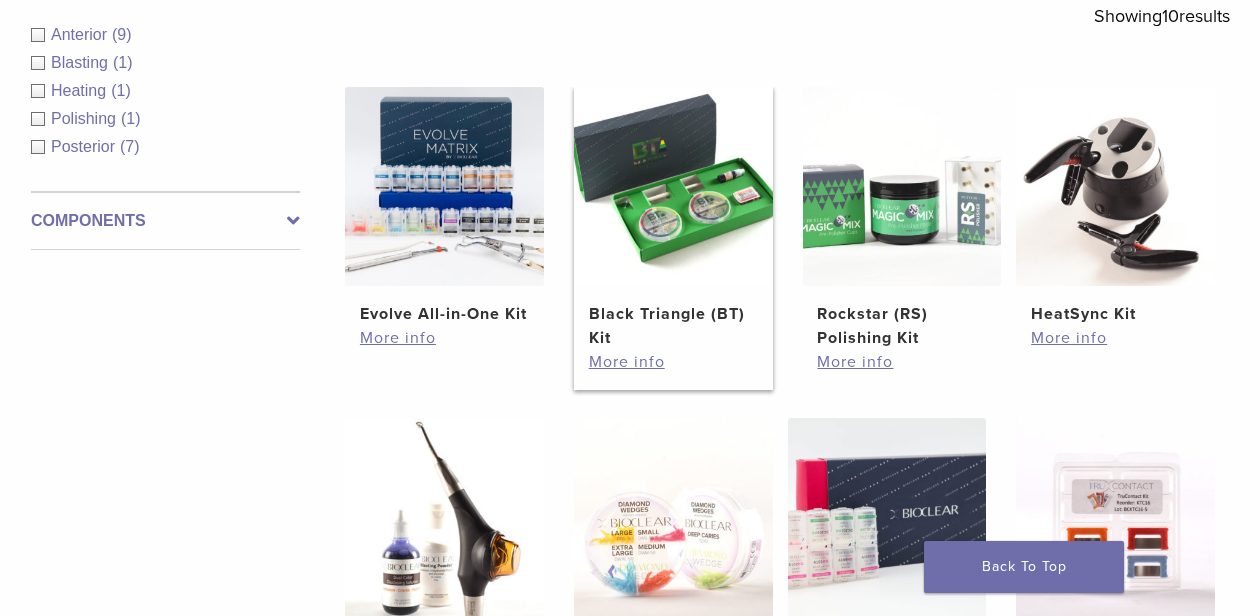 click at bounding box center (673, 186) 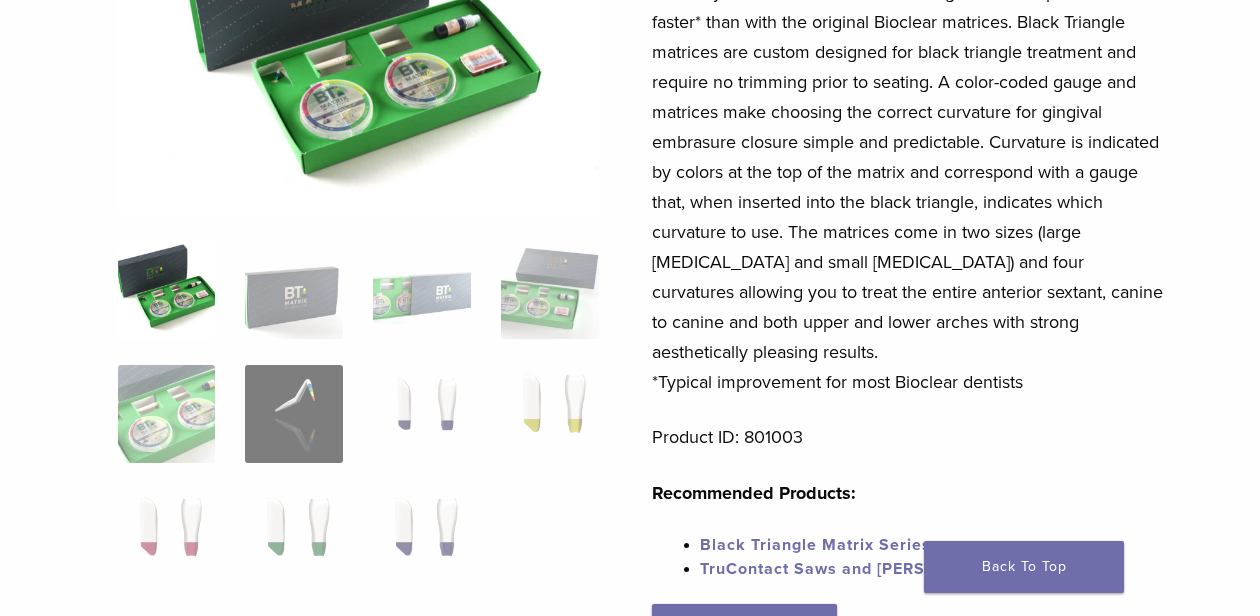 scroll, scrollTop: 237, scrollLeft: 0, axis: vertical 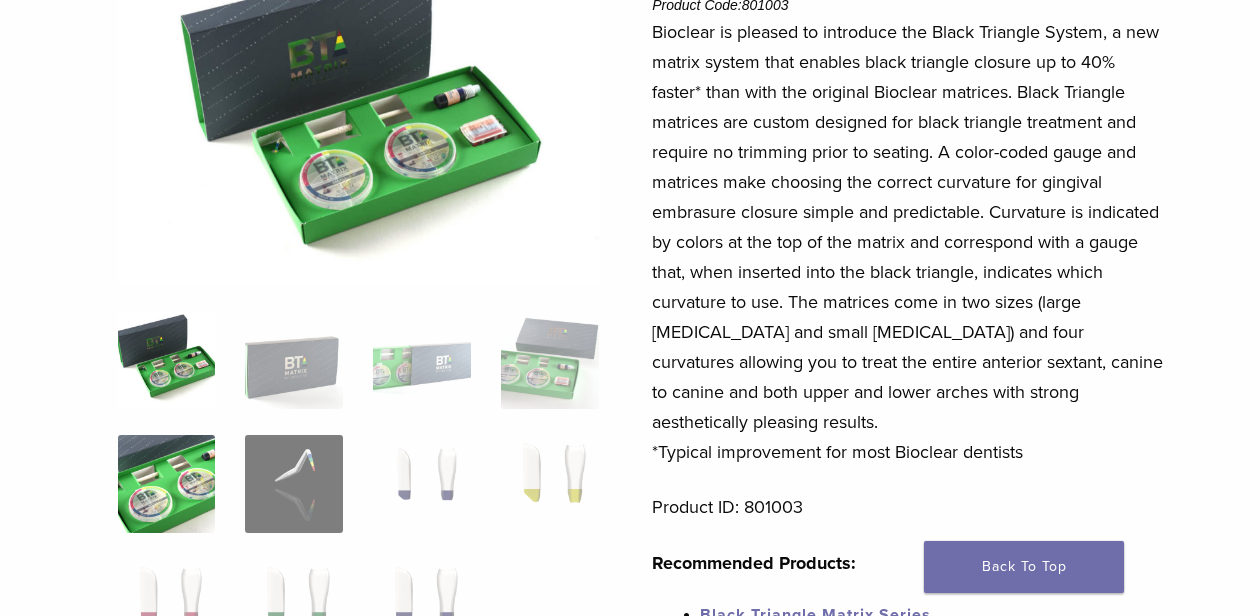 click at bounding box center [167, 484] 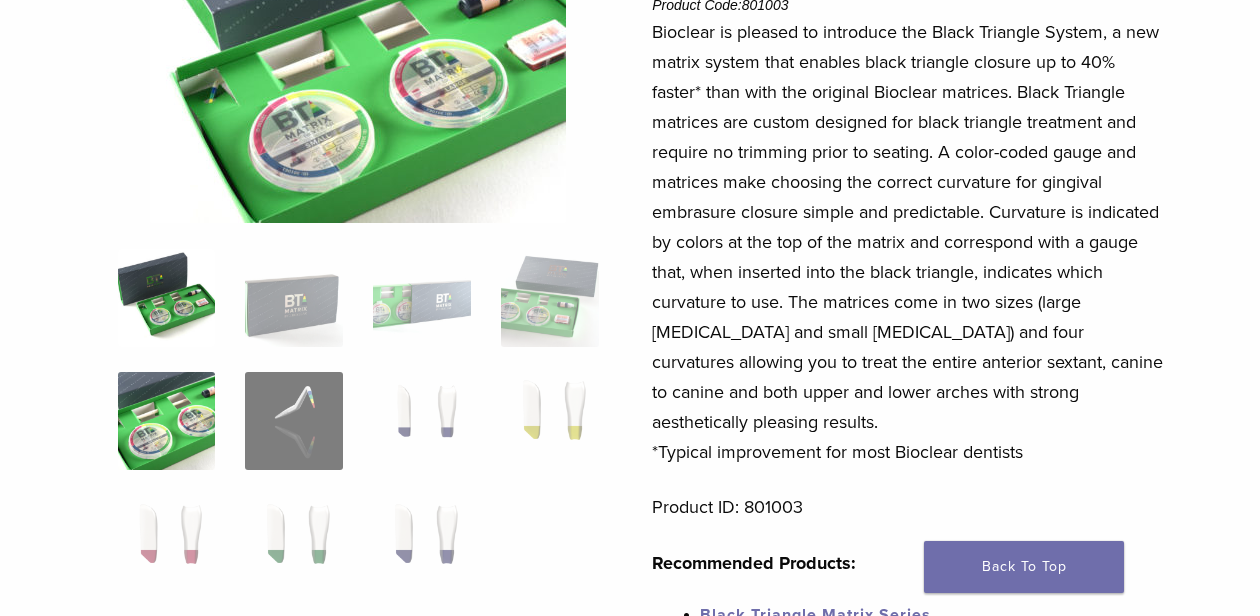 click at bounding box center (167, 298) 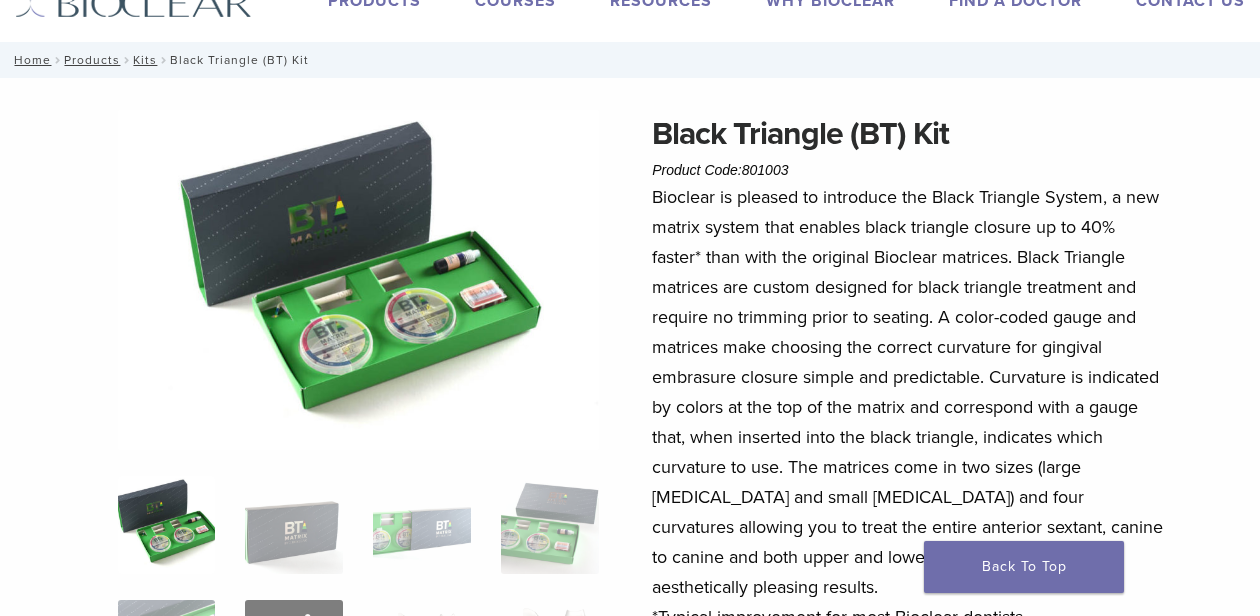 scroll, scrollTop: 56, scrollLeft: 0, axis: vertical 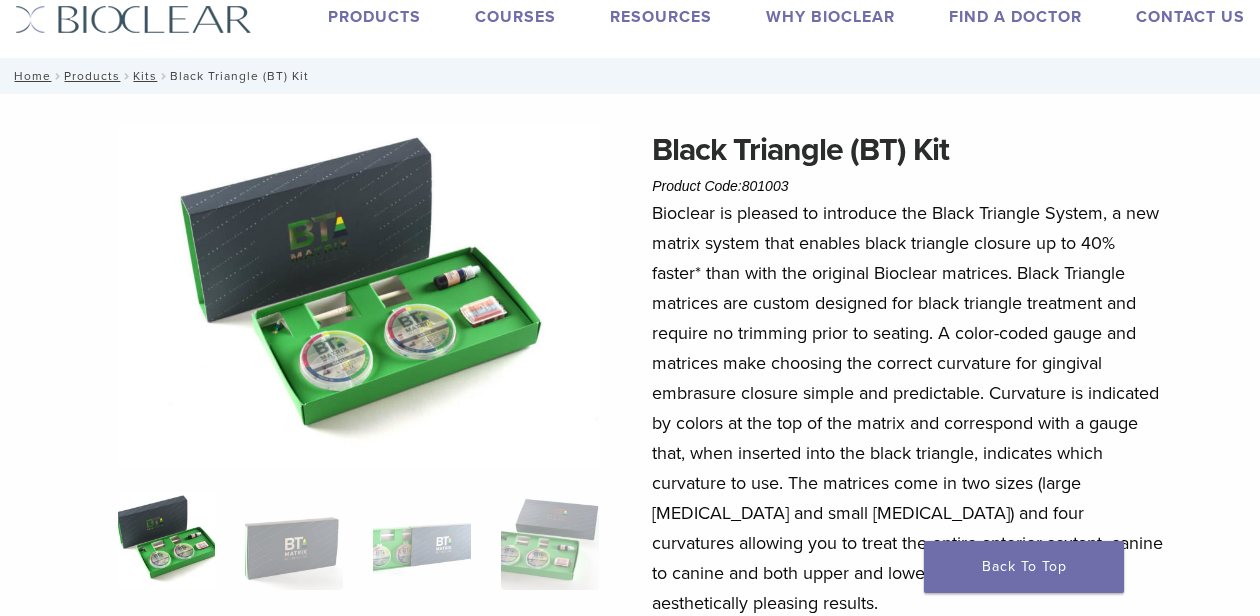 click at bounding box center (358, 296) 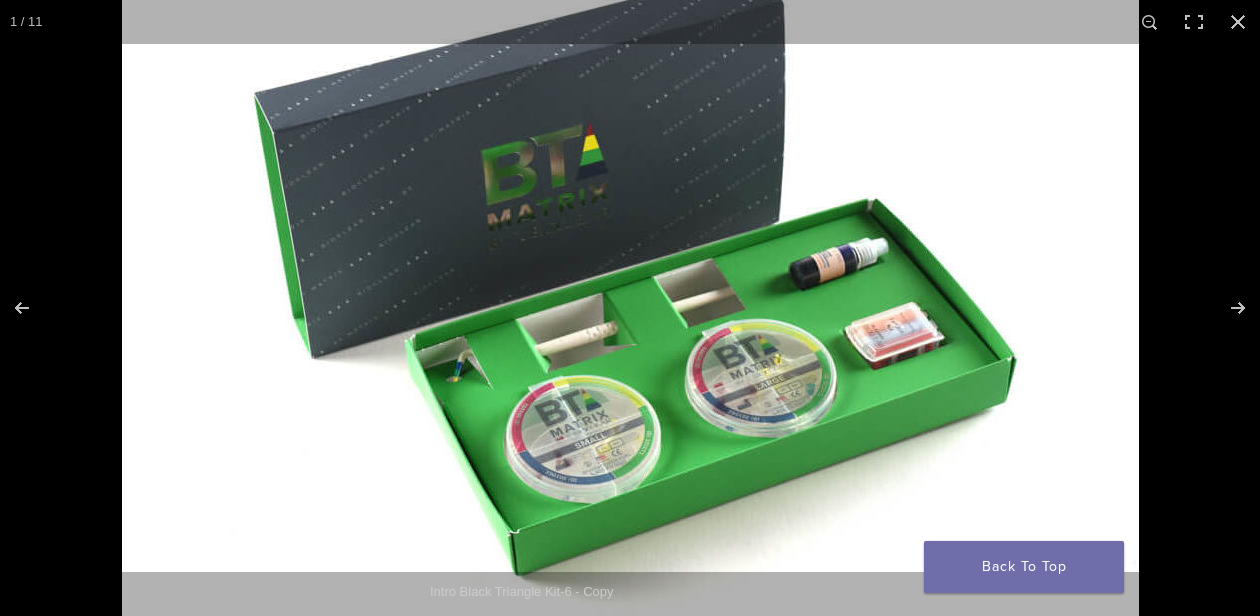 click at bounding box center (630, 302) 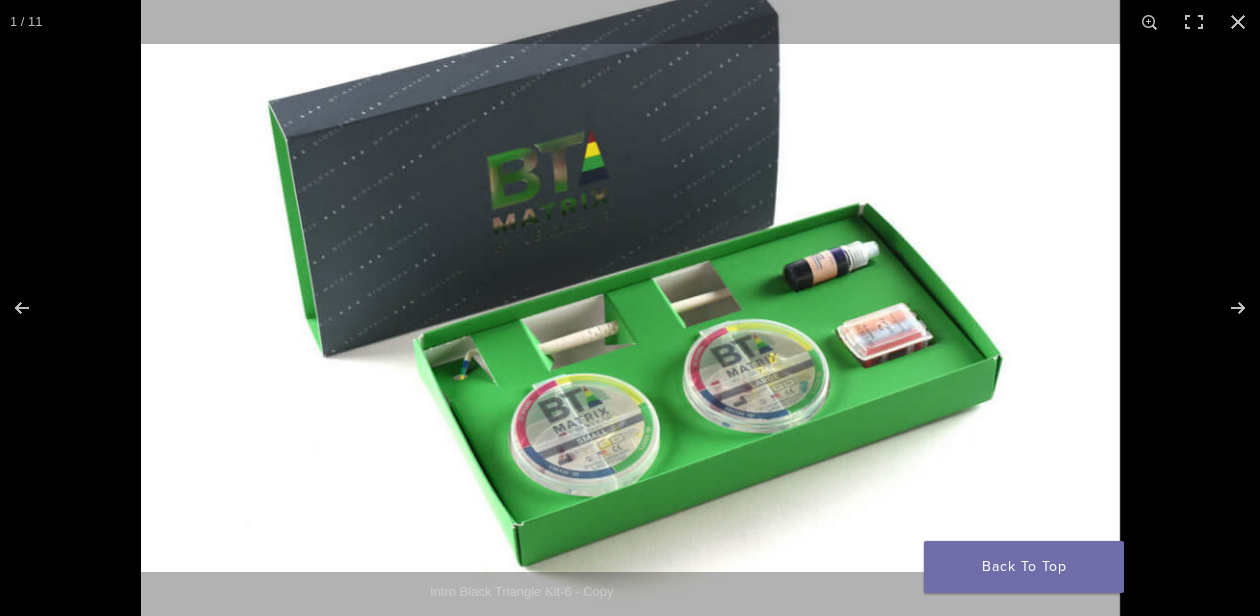 click at bounding box center (630, 303) 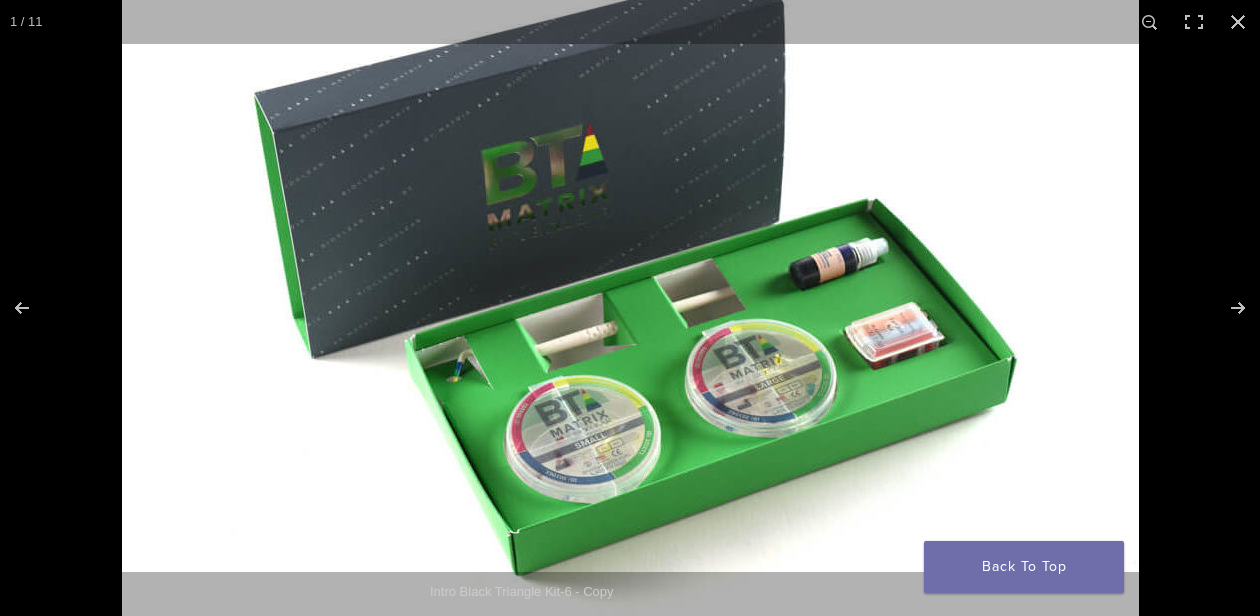 click at bounding box center (630, 302) 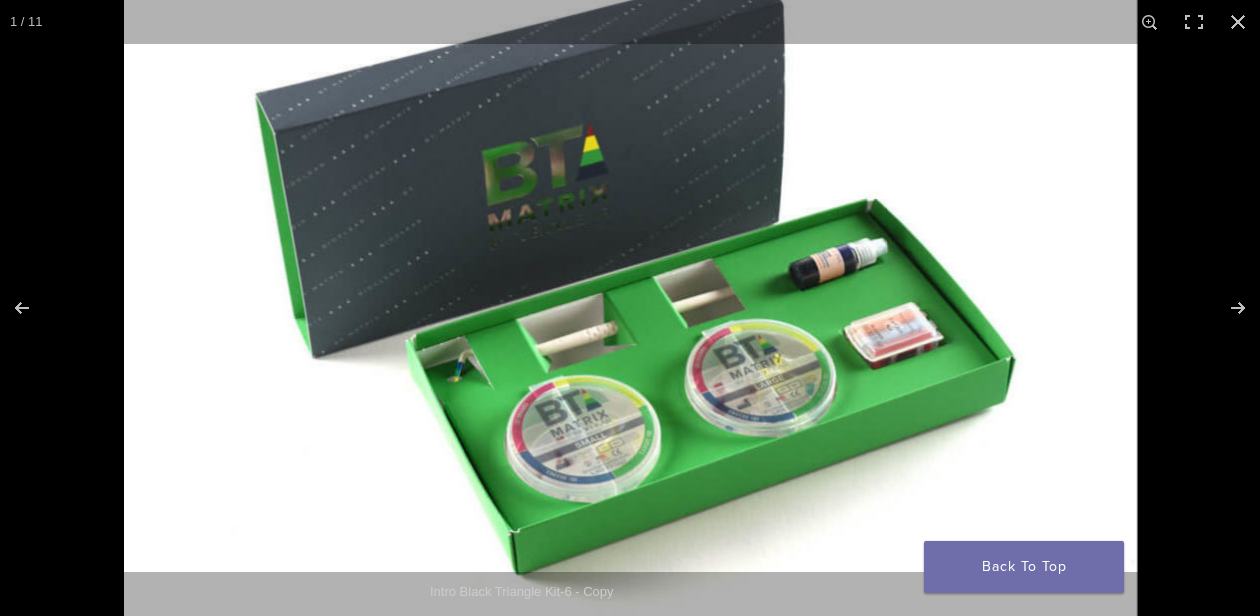 click at bounding box center [631, 302] 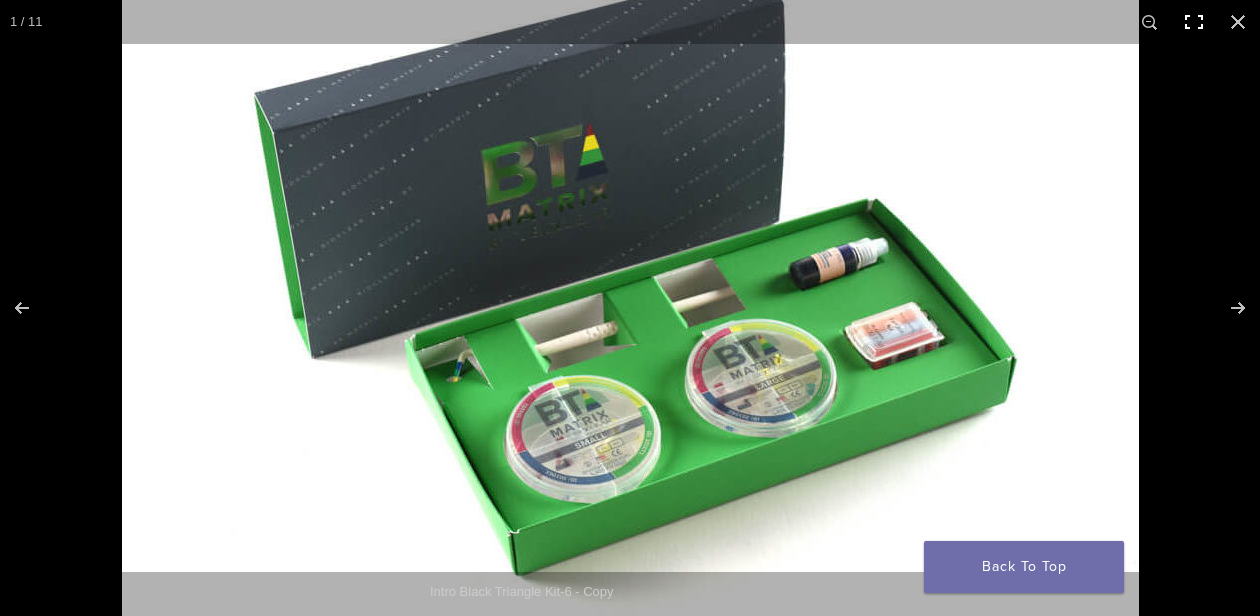 click at bounding box center (1194, 22) 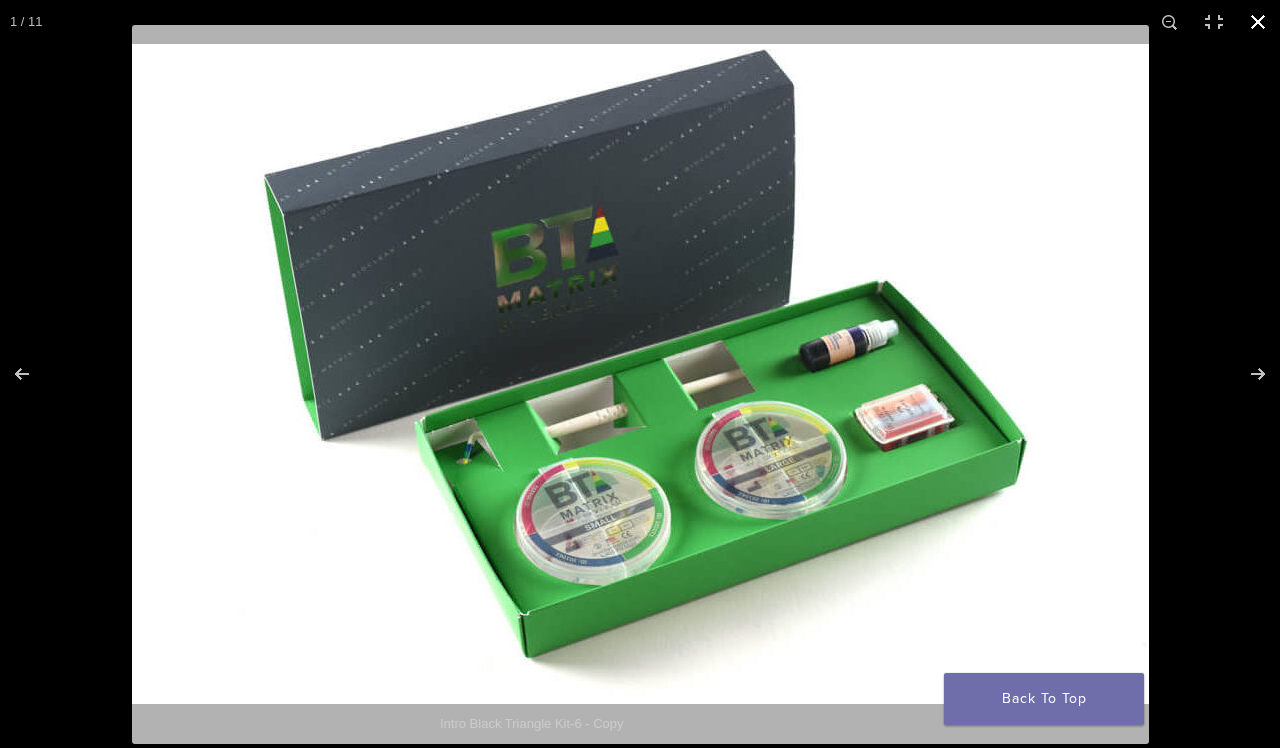 click at bounding box center (1258, 22) 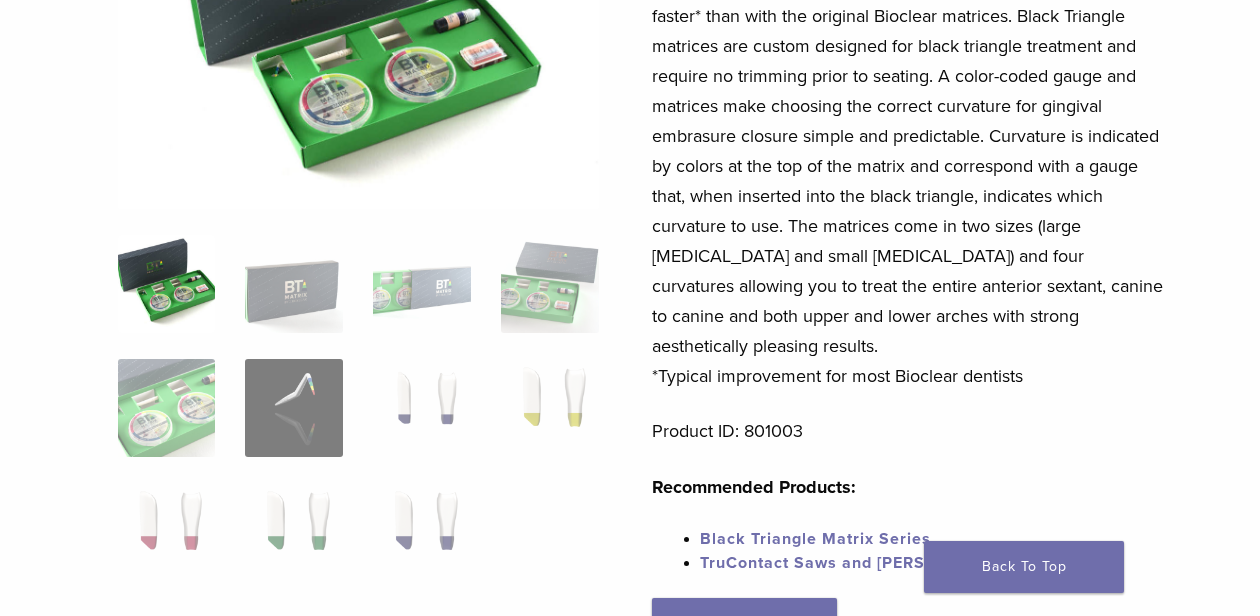 scroll, scrollTop: 320, scrollLeft: 0, axis: vertical 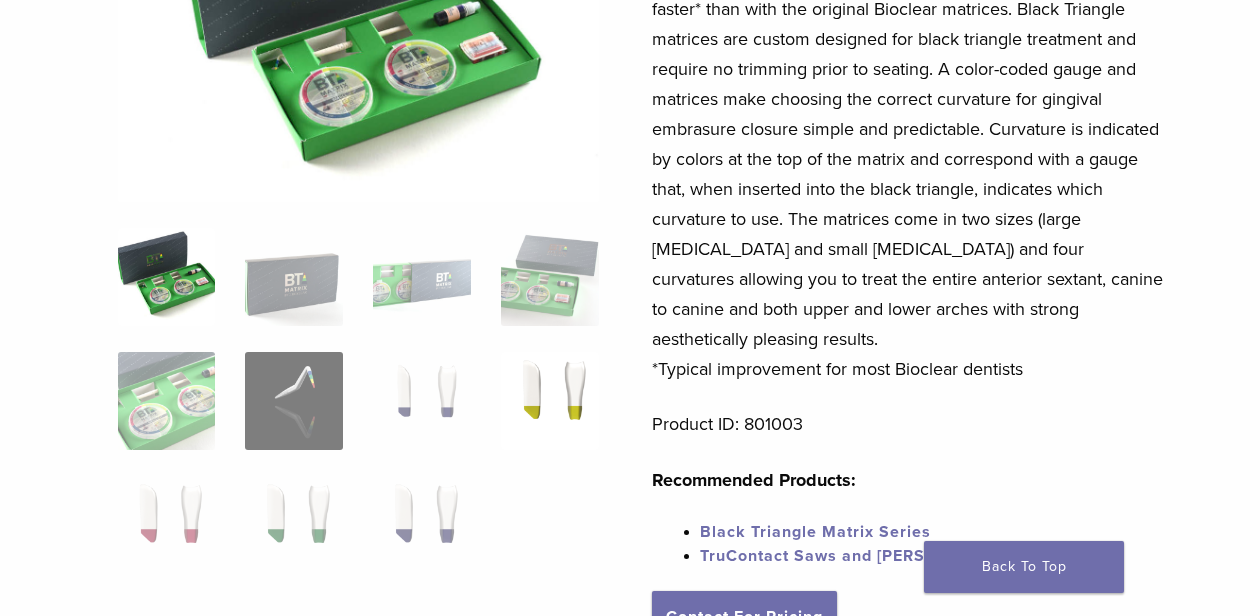 click at bounding box center [550, 401] 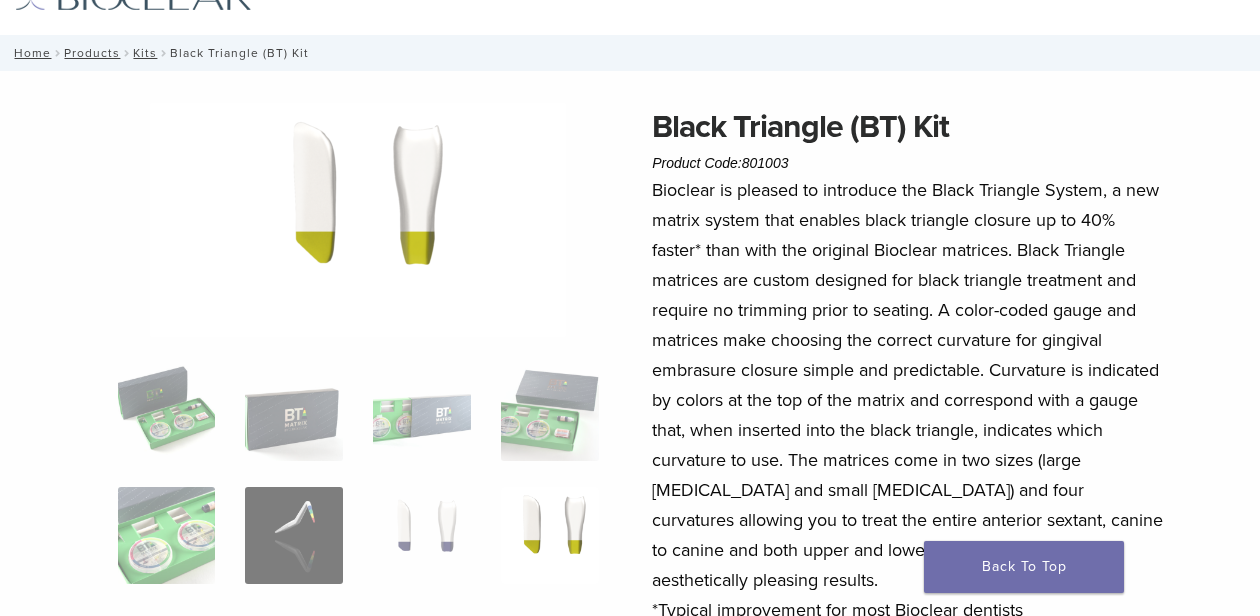 scroll, scrollTop: 0, scrollLeft: 0, axis: both 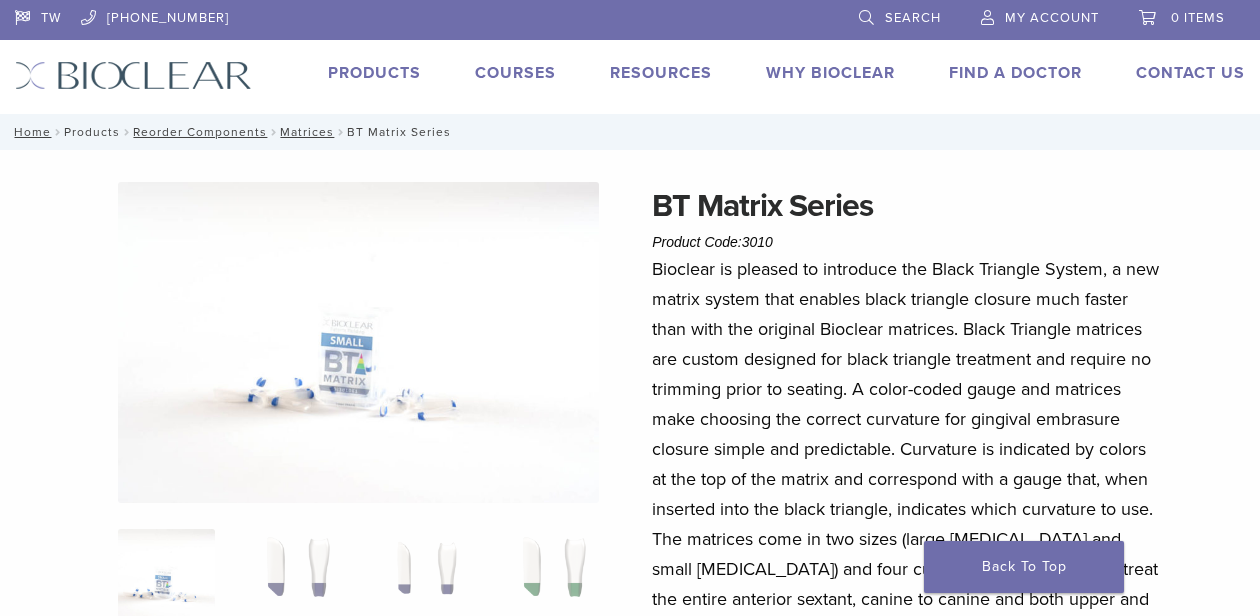 click on "Products" at bounding box center [92, 132] 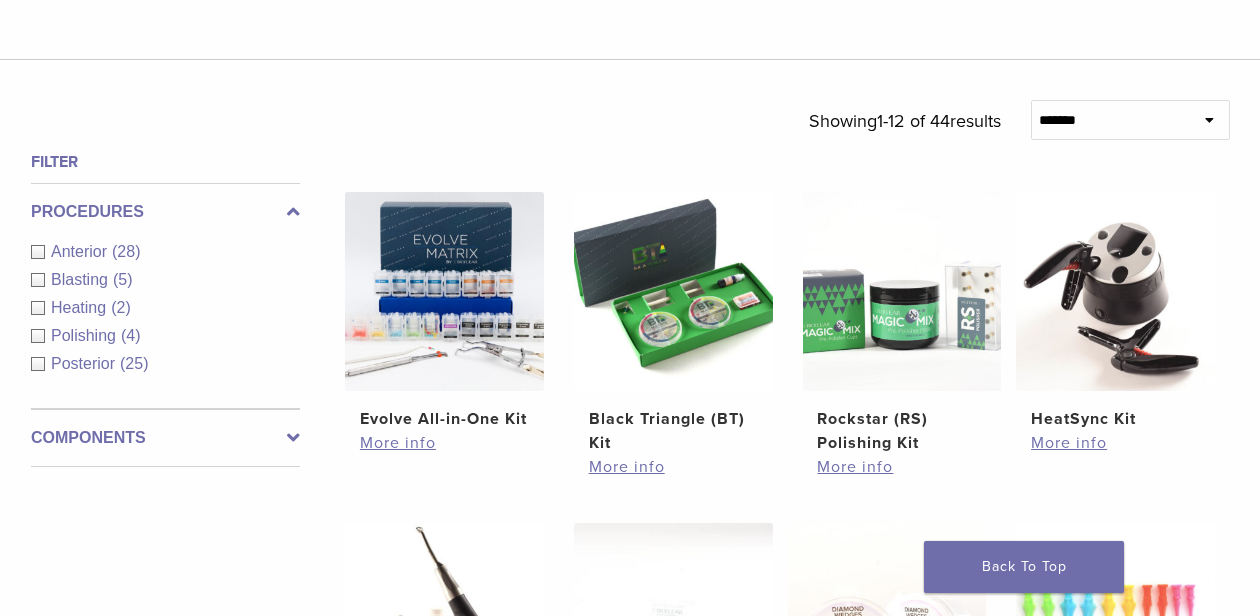 scroll, scrollTop: 586, scrollLeft: 0, axis: vertical 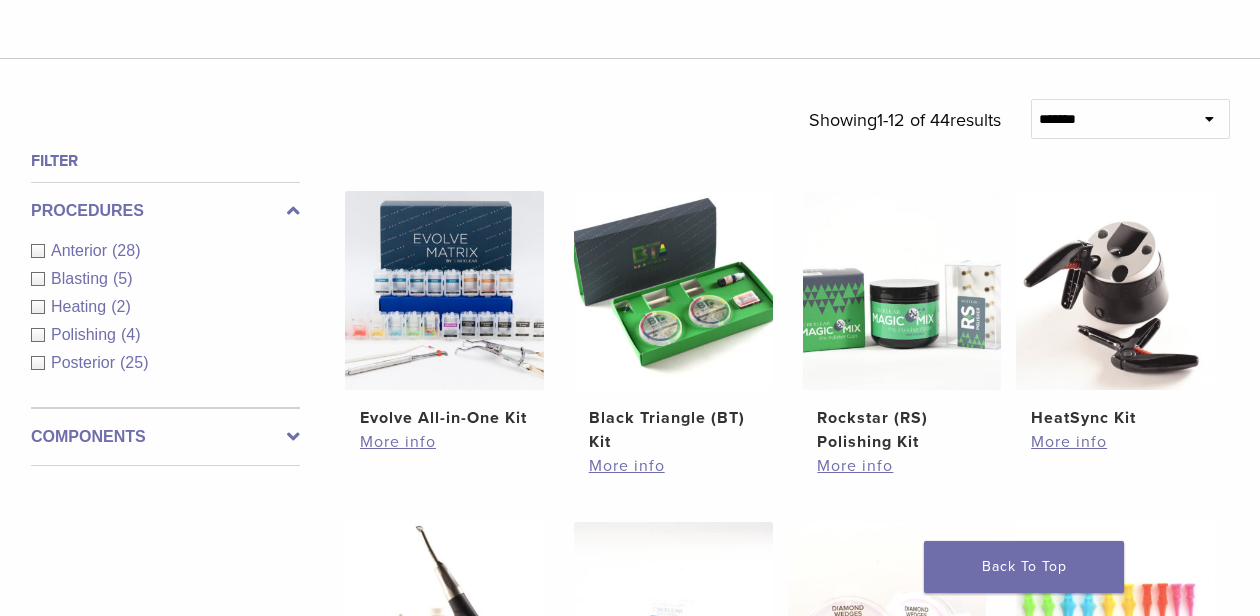 click at bounding box center (673, 290) 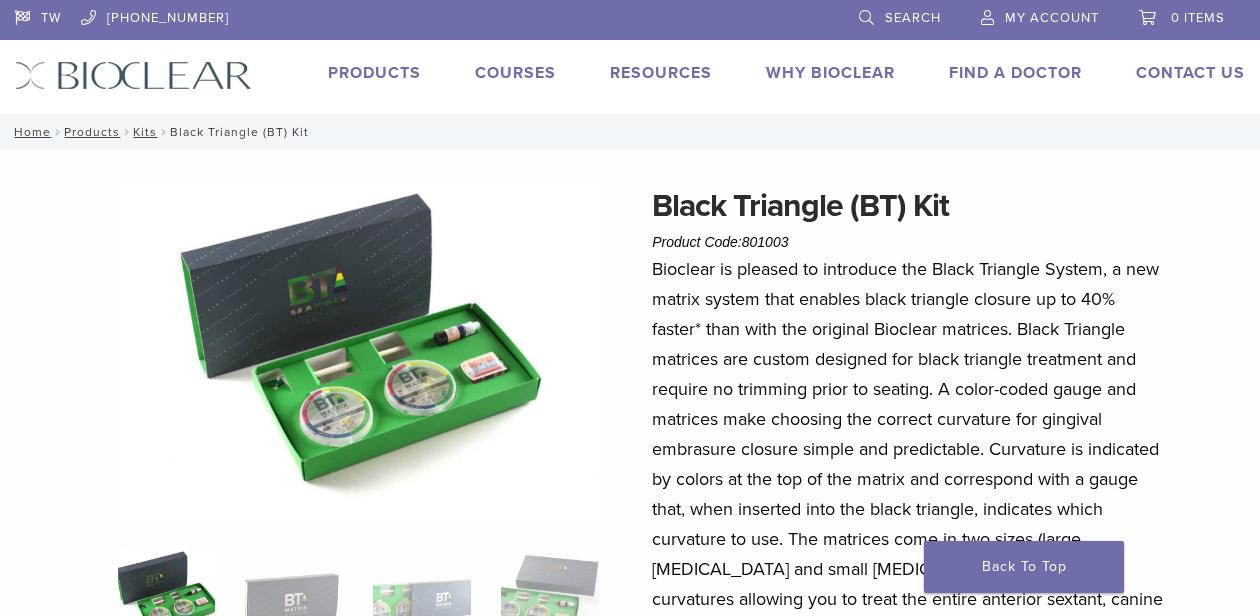 scroll, scrollTop: 0, scrollLeft: 0, axis: both 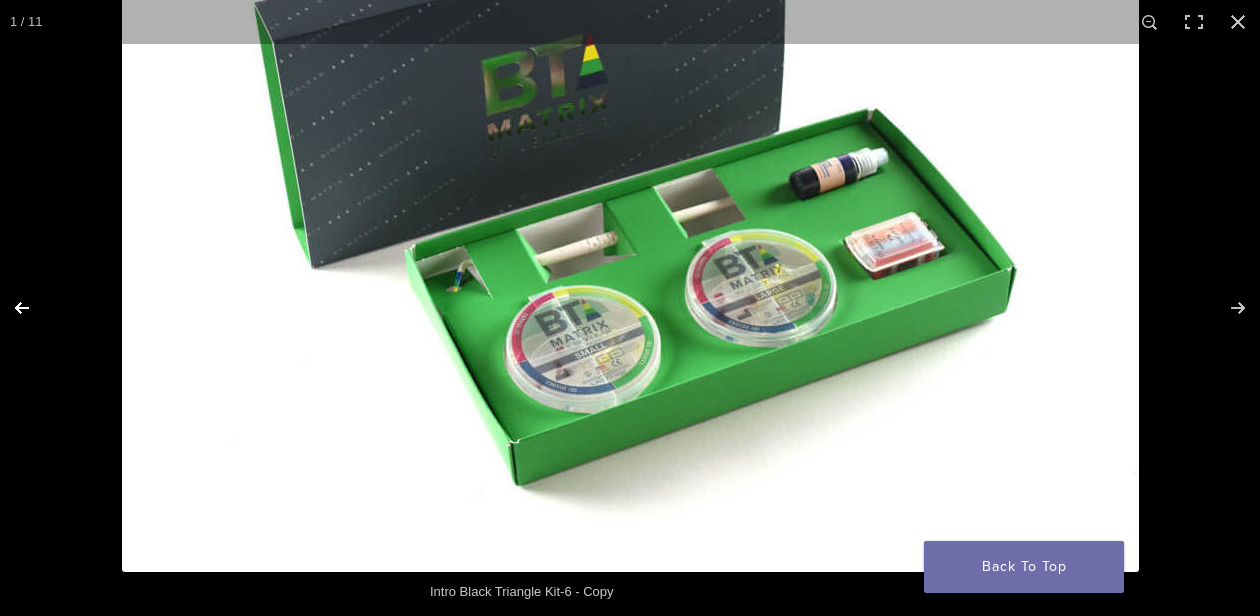 click at bounding box center [35, 308] 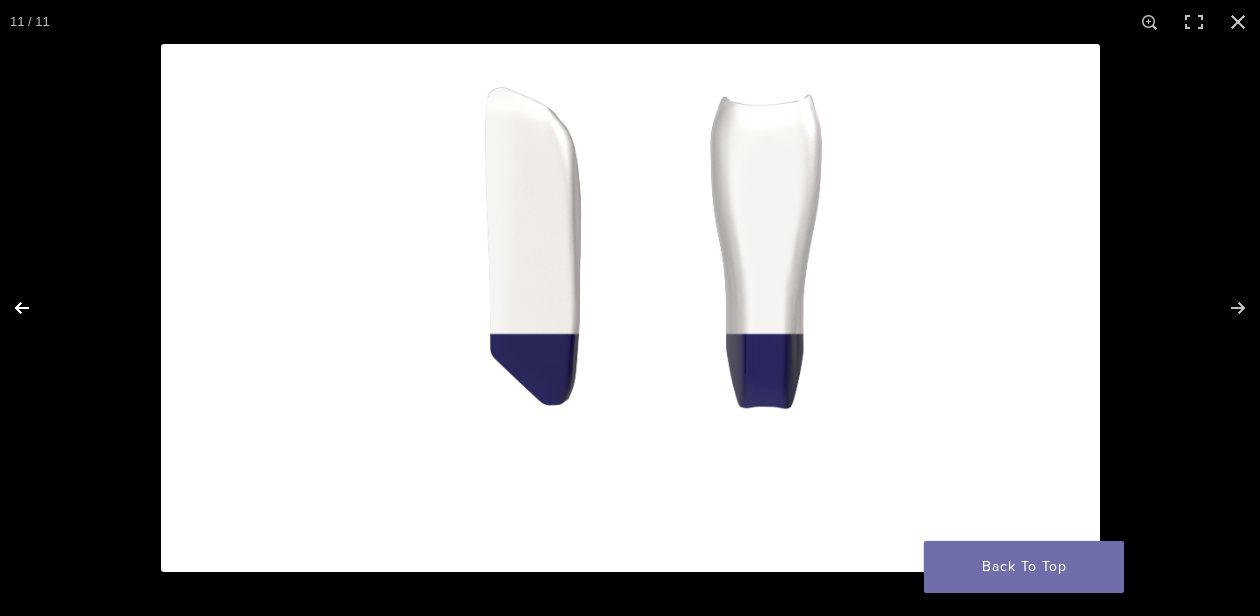 click at bounding box center [35, 308] 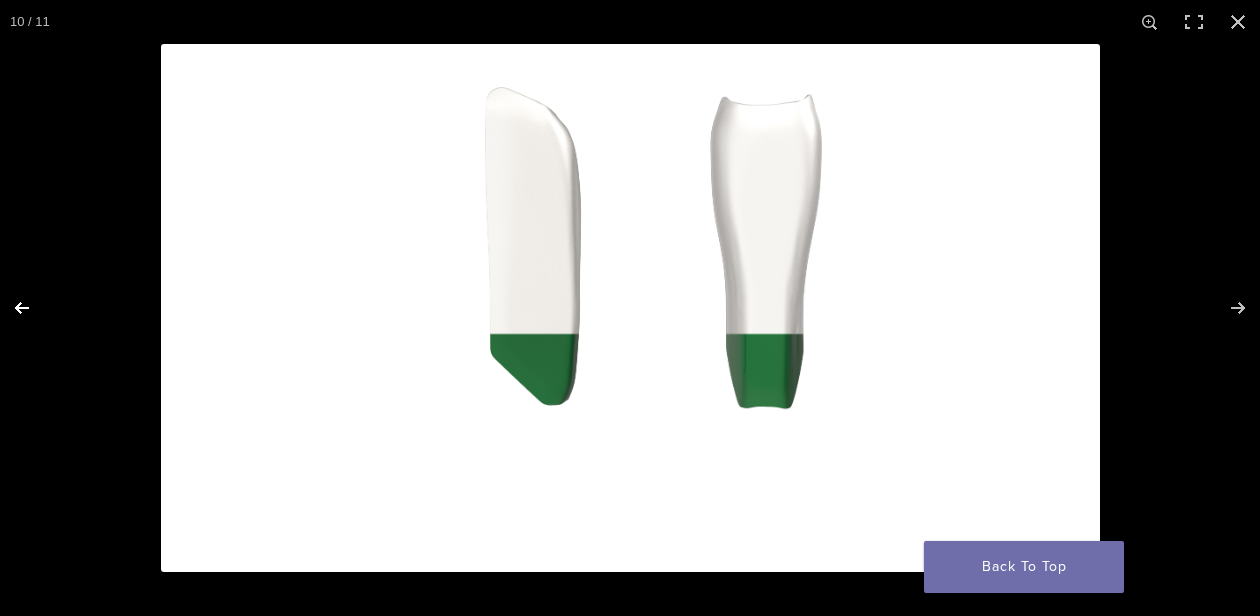 click at bounding box center (35, 308) 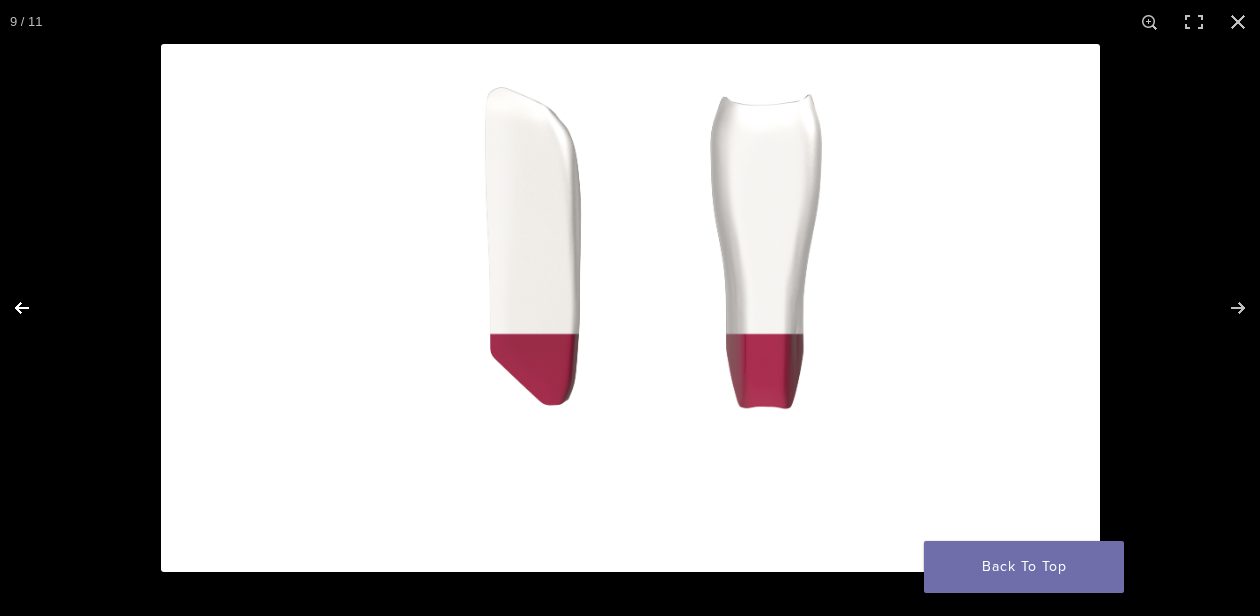 click at bounding box center [35, 308] 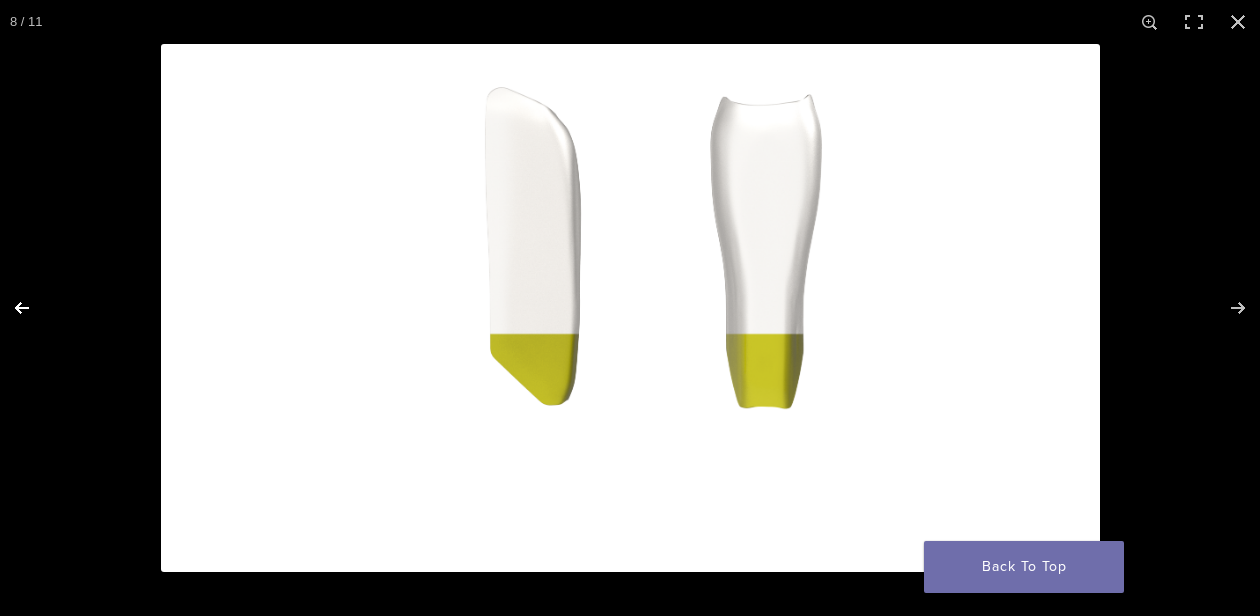click at bounding box center [35, 308] 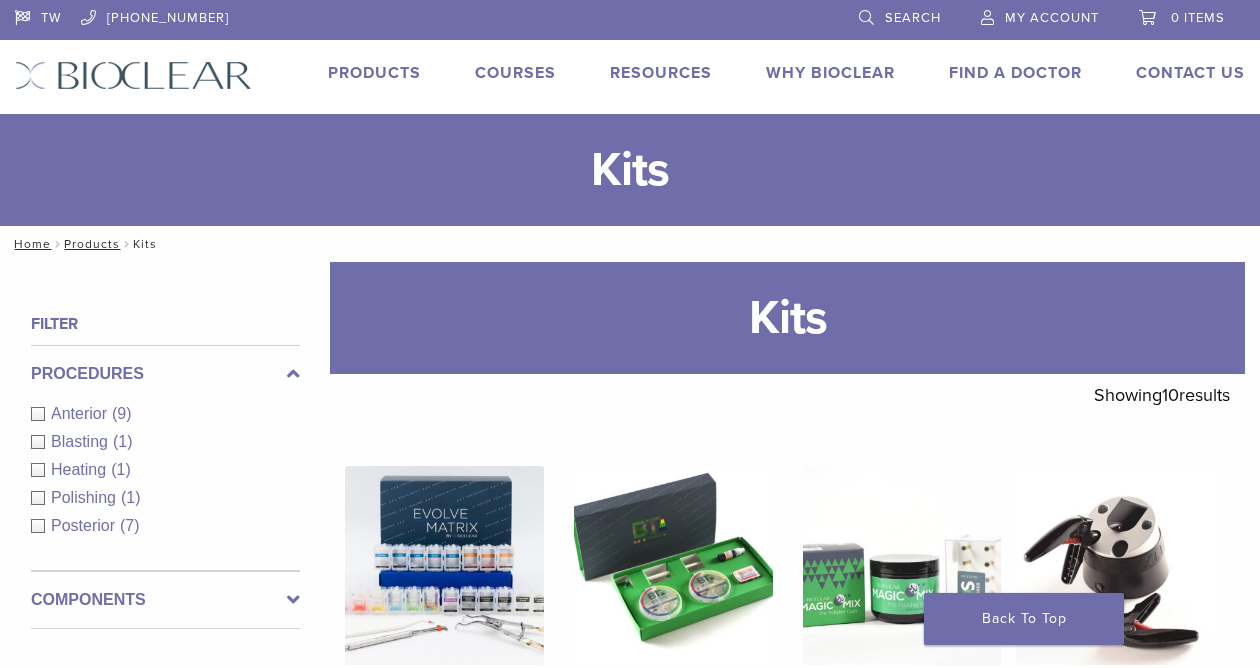 scroll, scrollTop: 352, scrollLeft: 0, axis: vertical 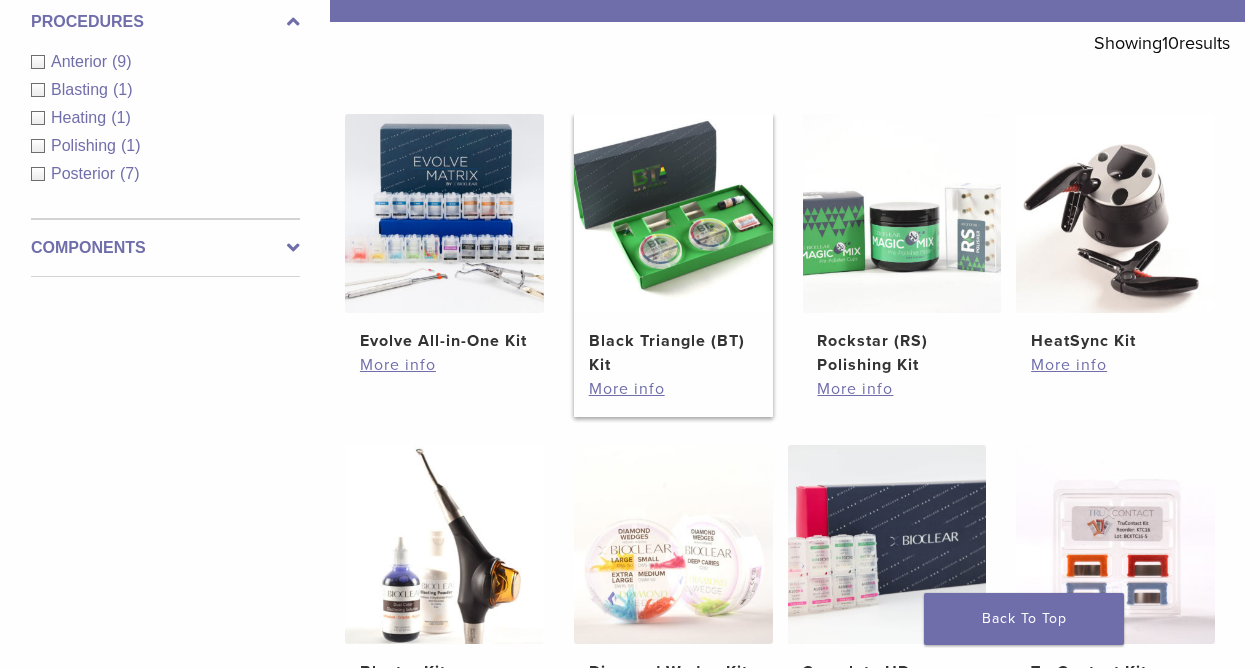 click at bounding box center [673, 213] 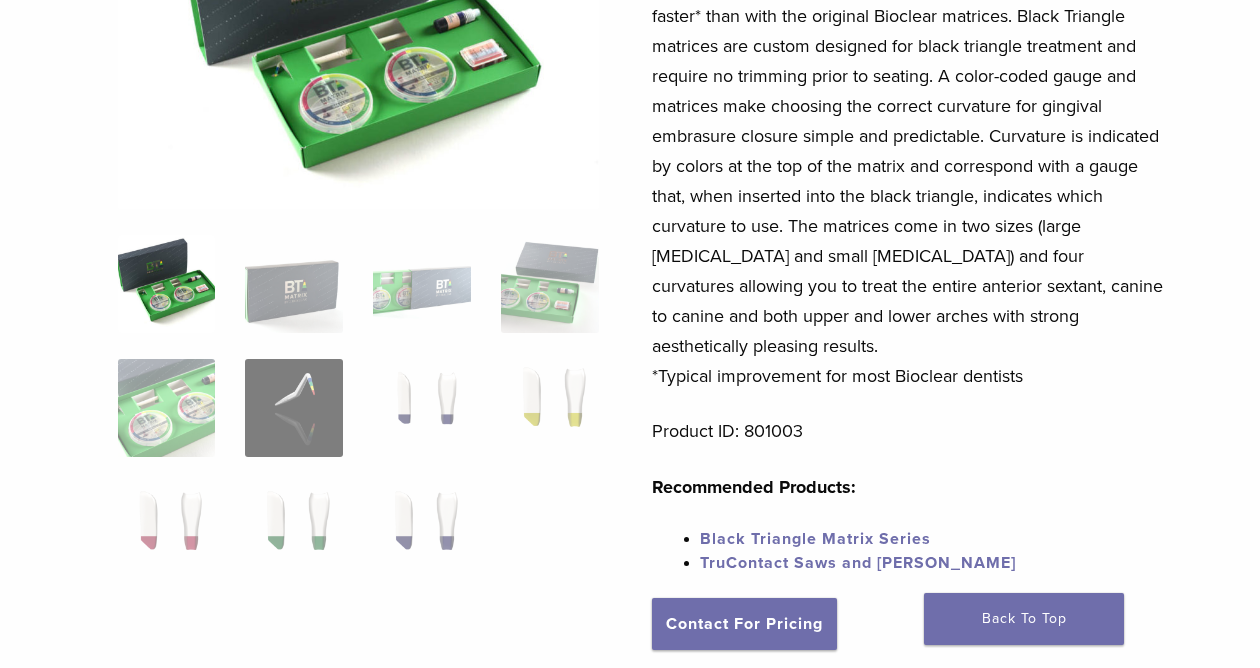scroll, scrollTop: 350, scrollLeft: 0, axis: vertical 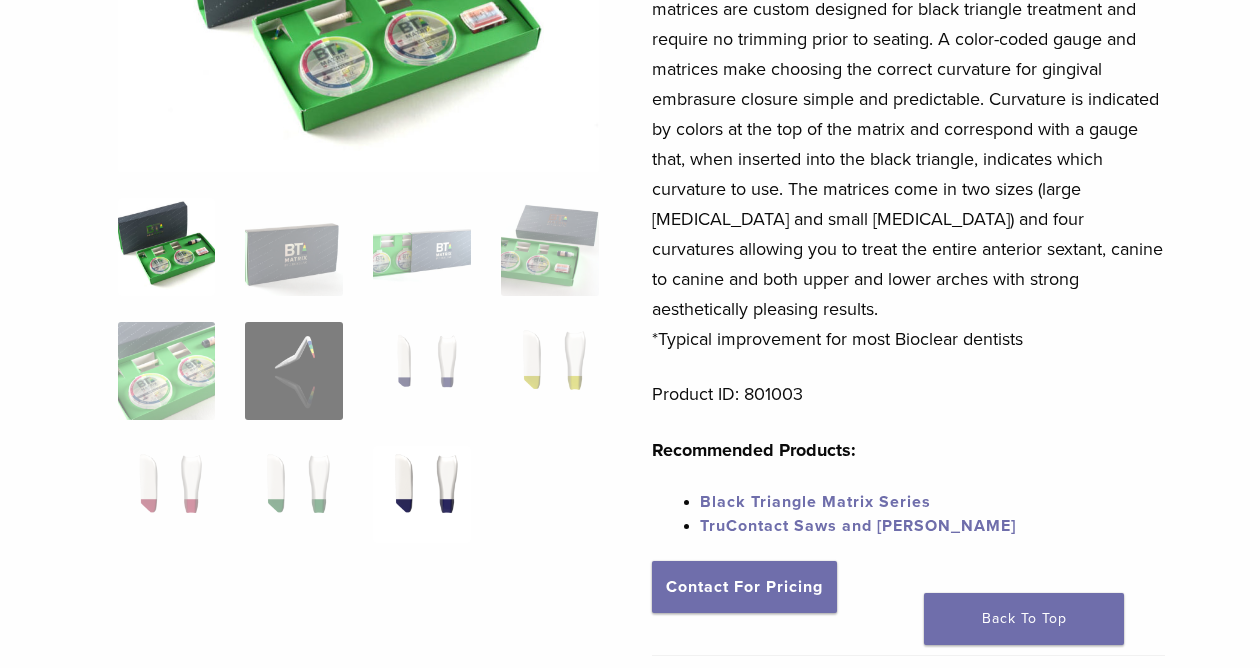 click at bounding box center [422, 495] 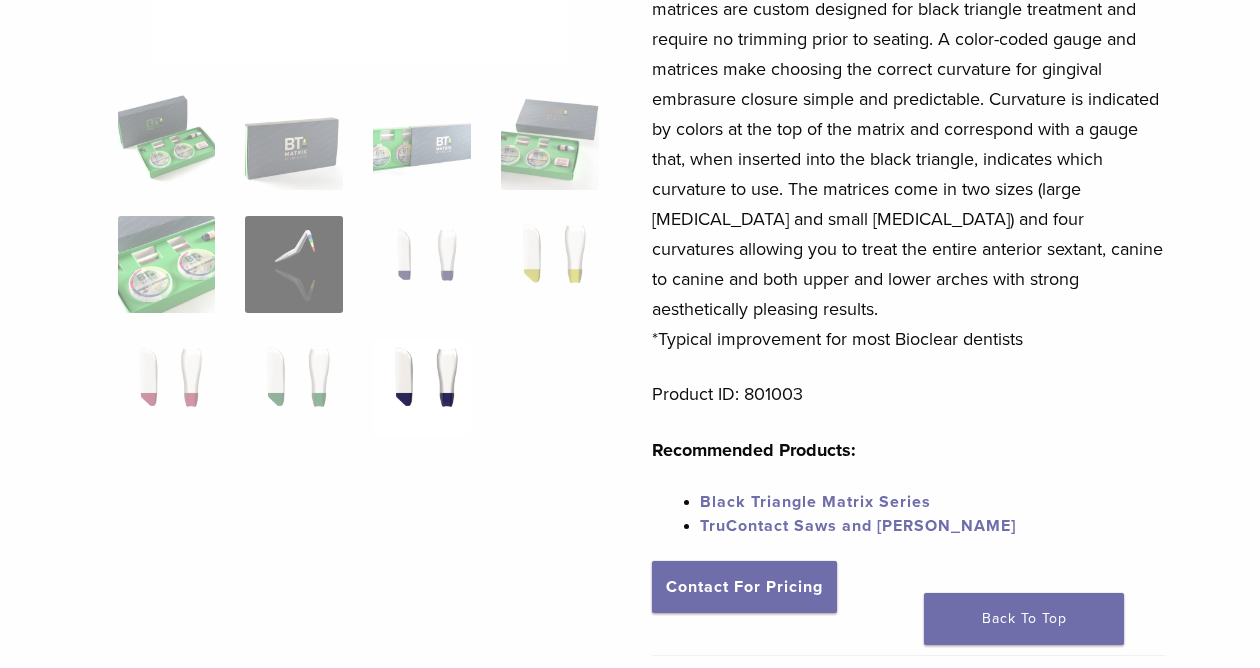 click at bounding box center (358, 277) 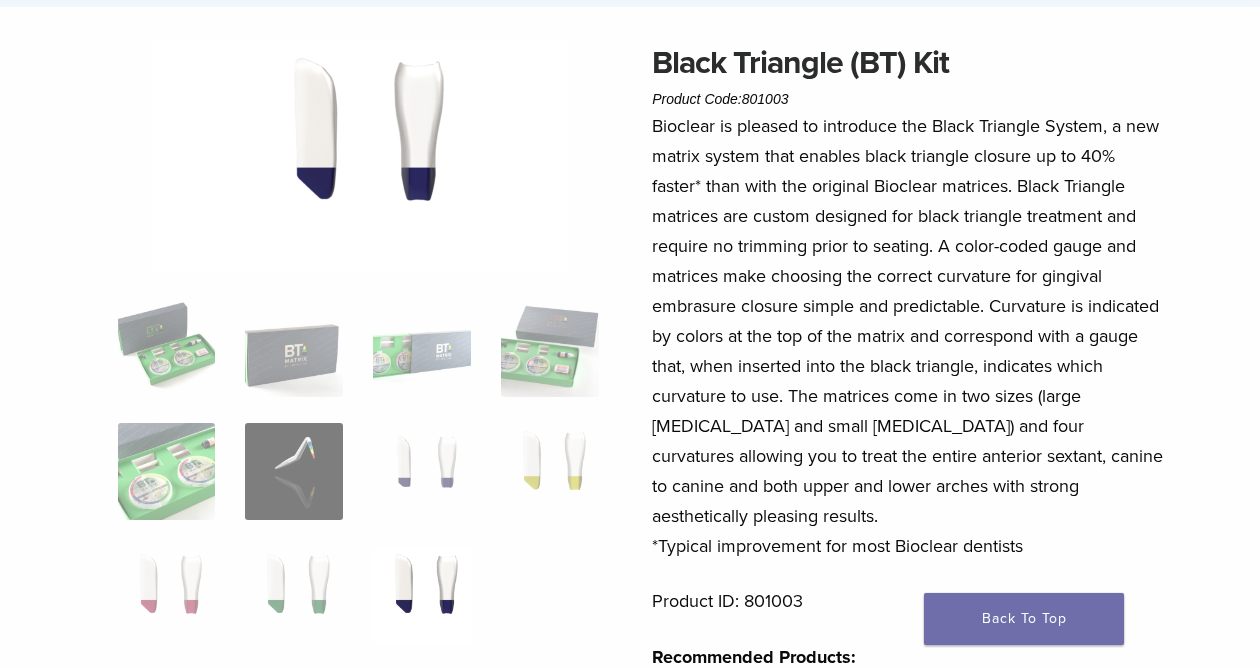 scroll, scrollTop: 145, scrollLeft: 0, axis: vertical 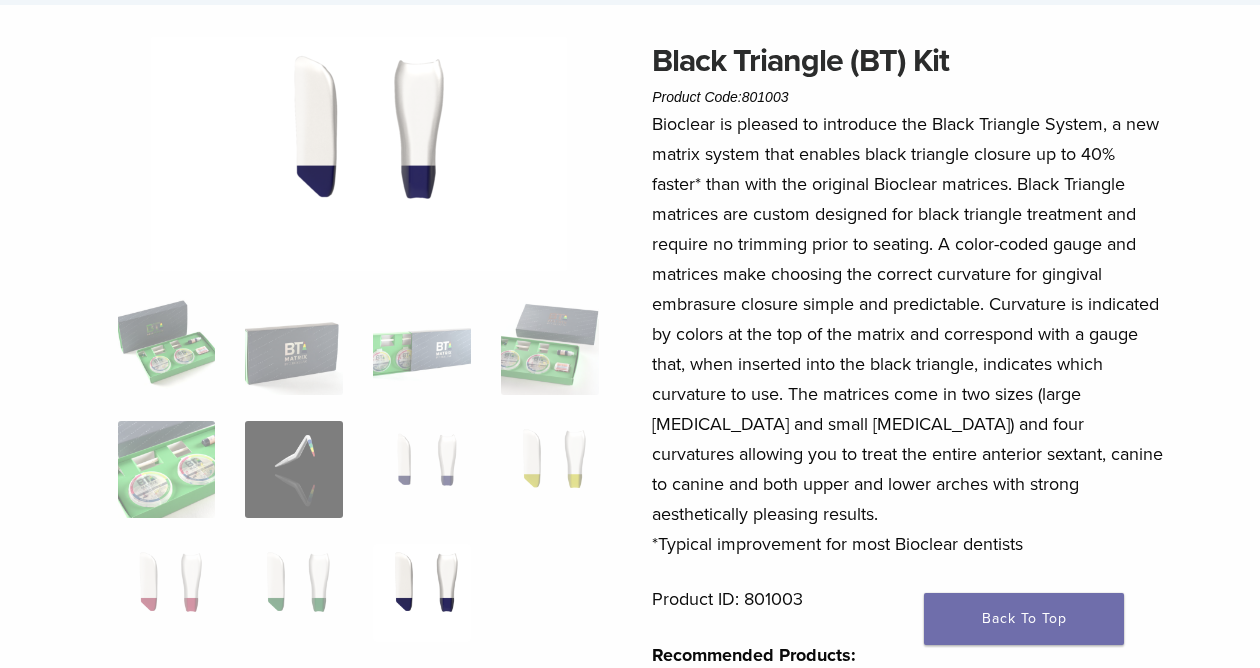 click at bounding box center [359, 154] 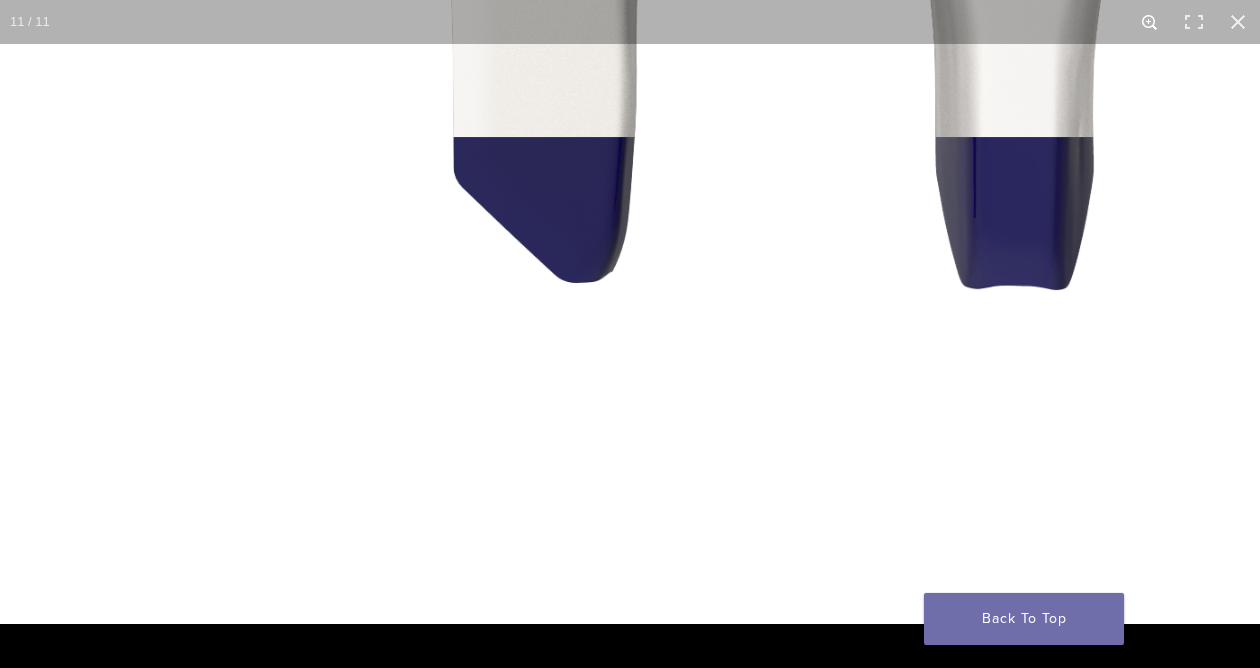 click at bounding box center [1150, 22] 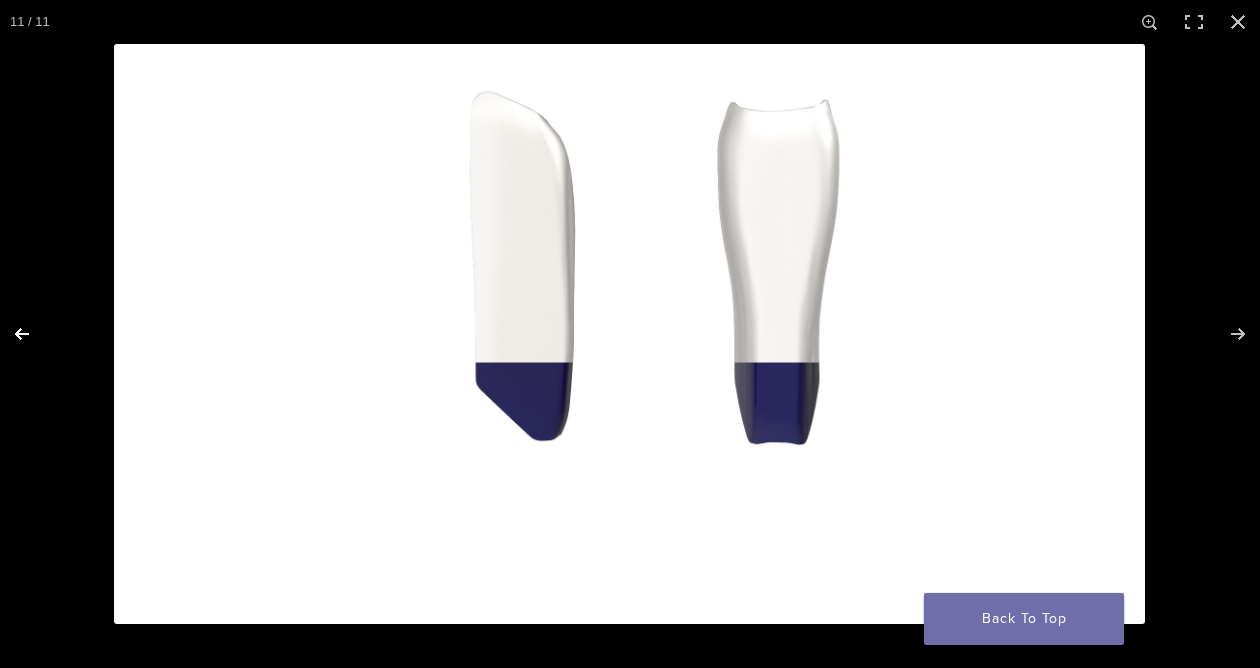 click at bounding box center (35, 334) 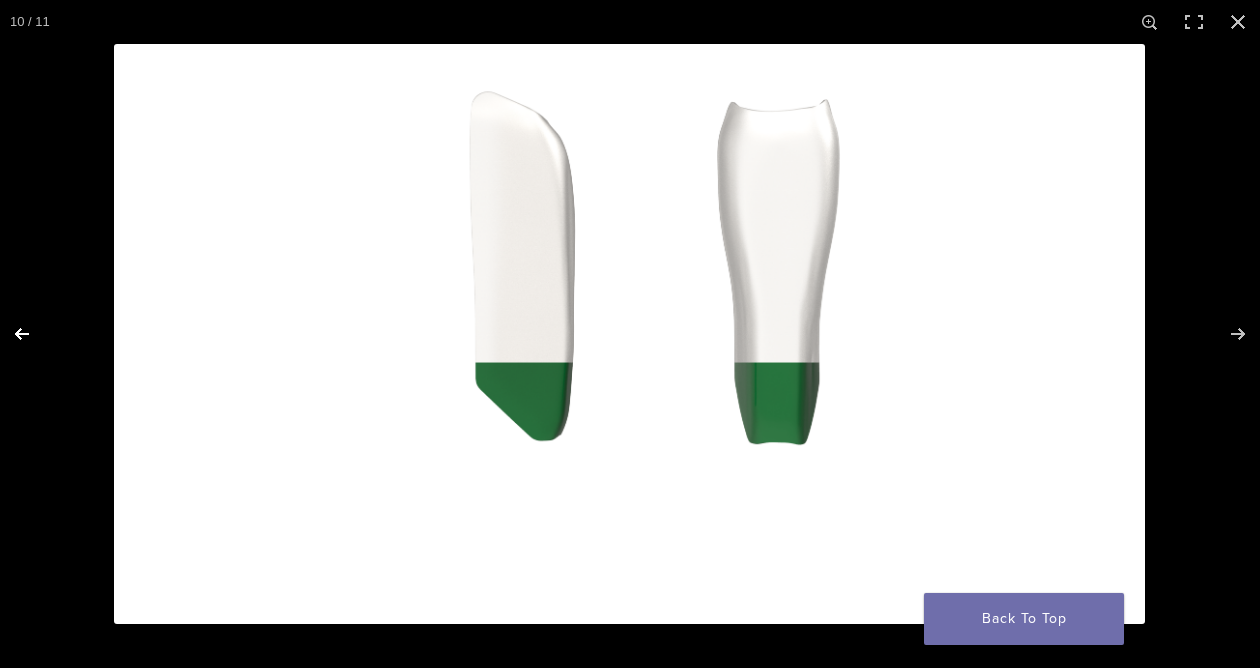click at bounding box center (35, 334) 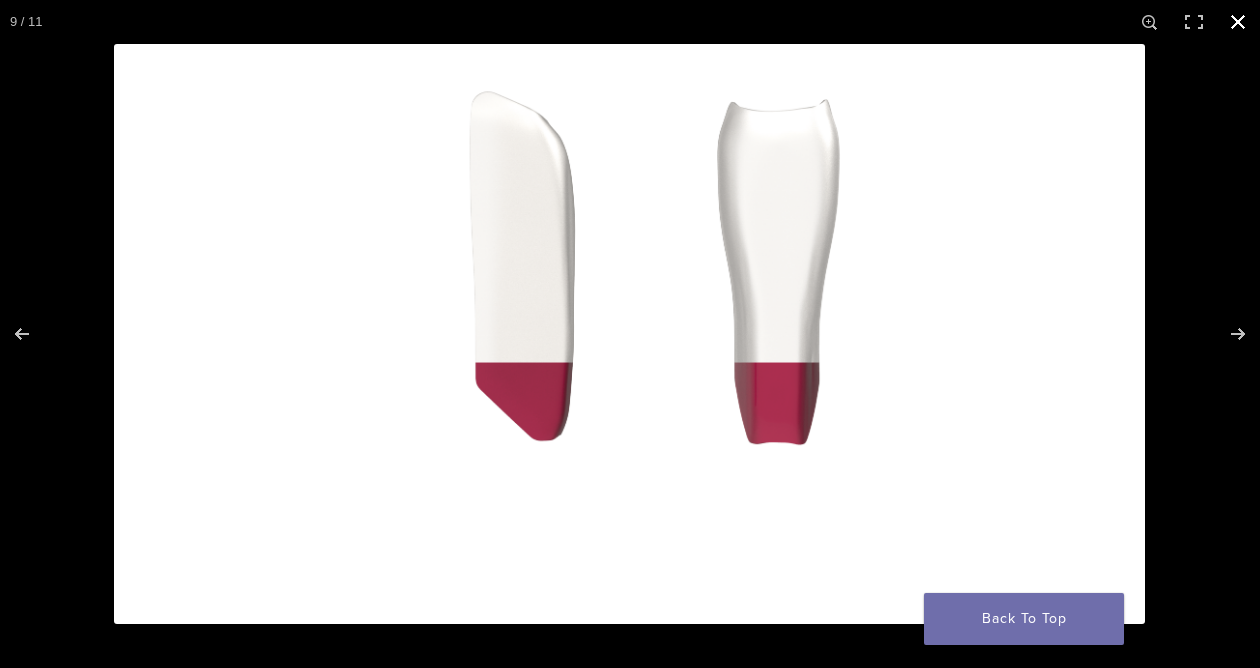 click at bounding box center [1238, 22] 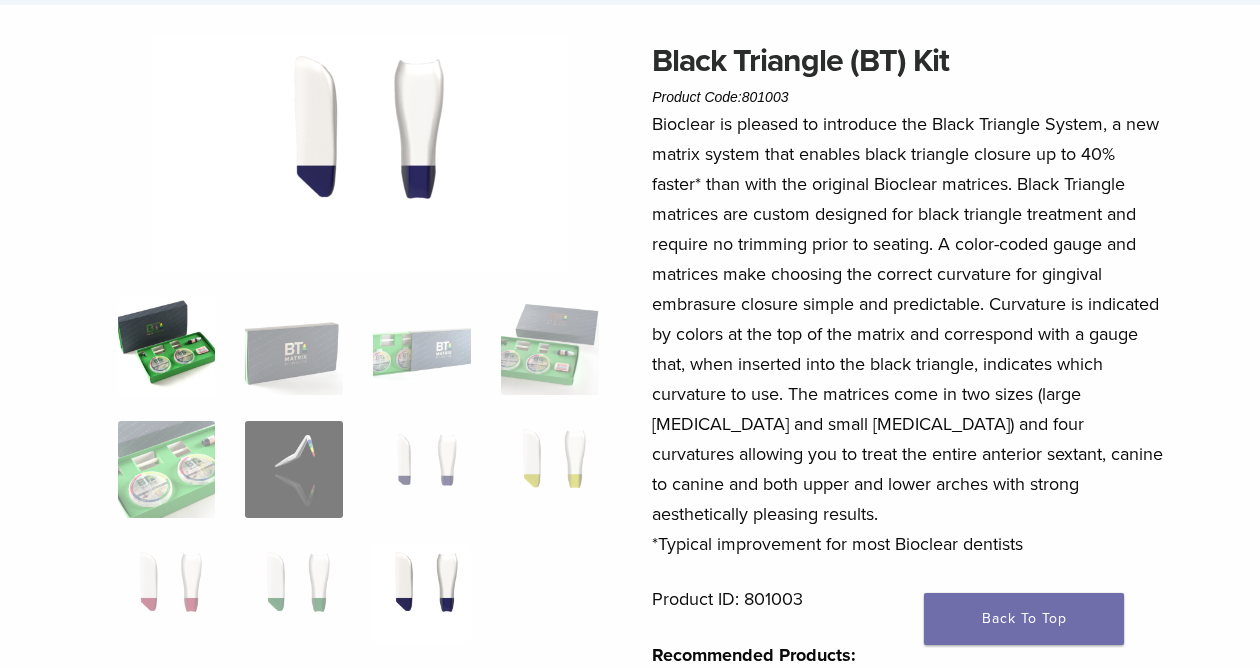 click at bounding box center (167, 346) 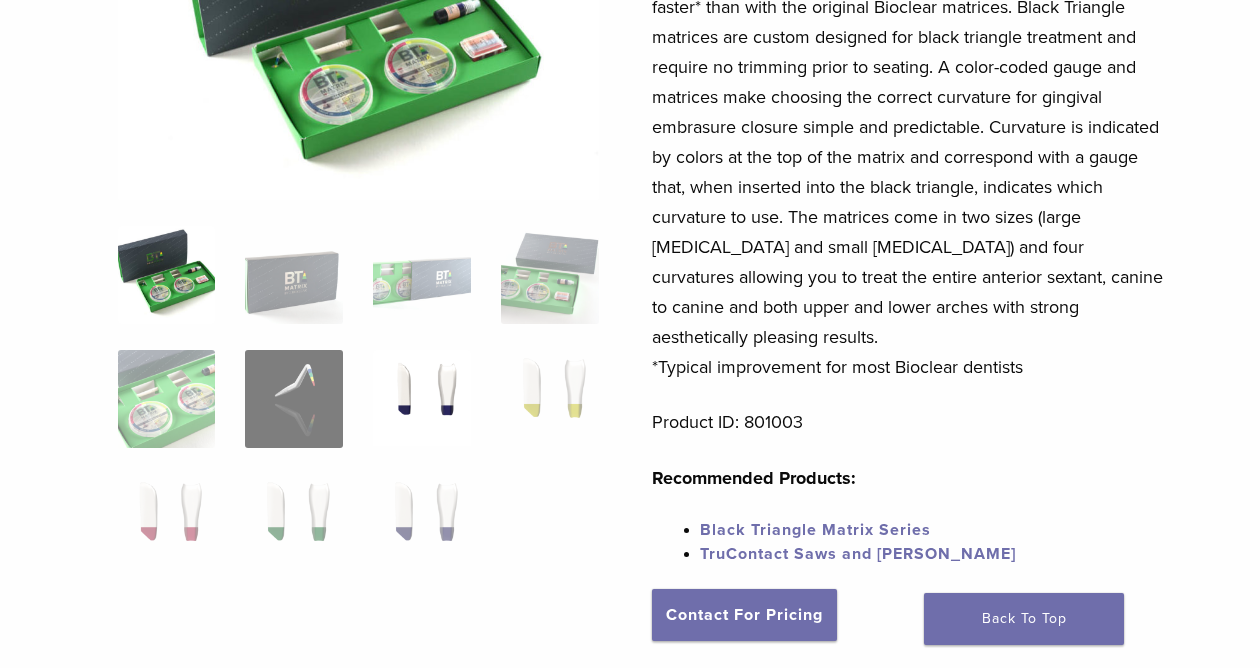 scroll, scrollTop: 0, scrollLeft: 0, axis: both 